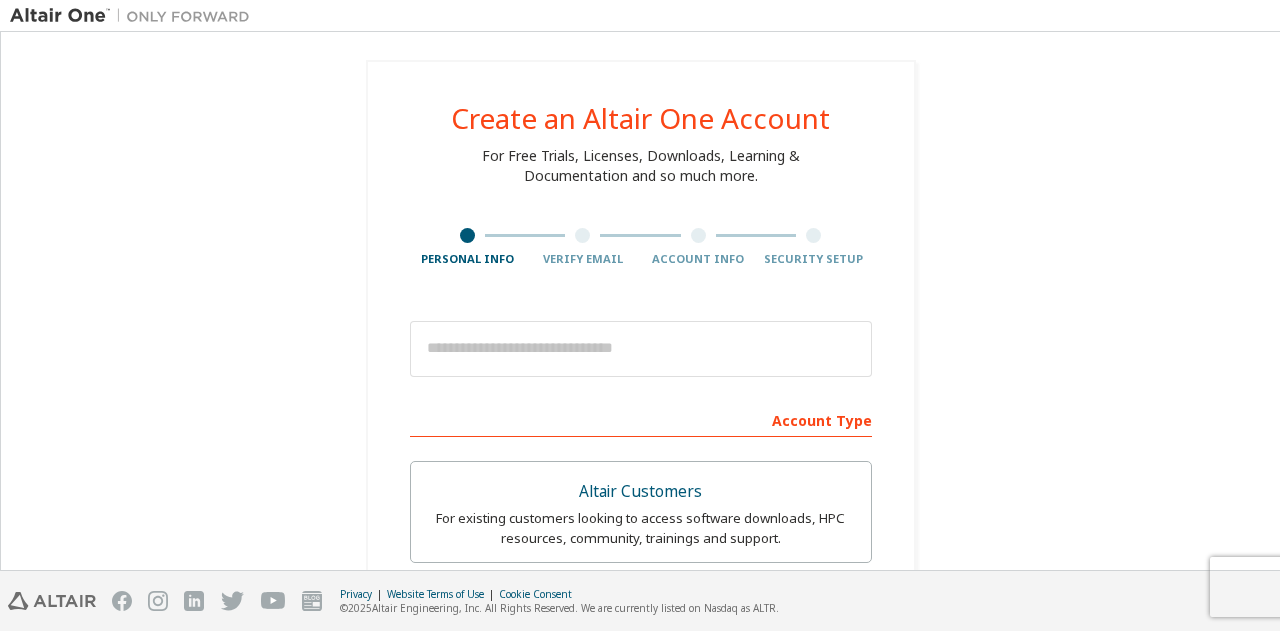 scroll, scrollTop: 0, scrollLeft: 0, axis: both 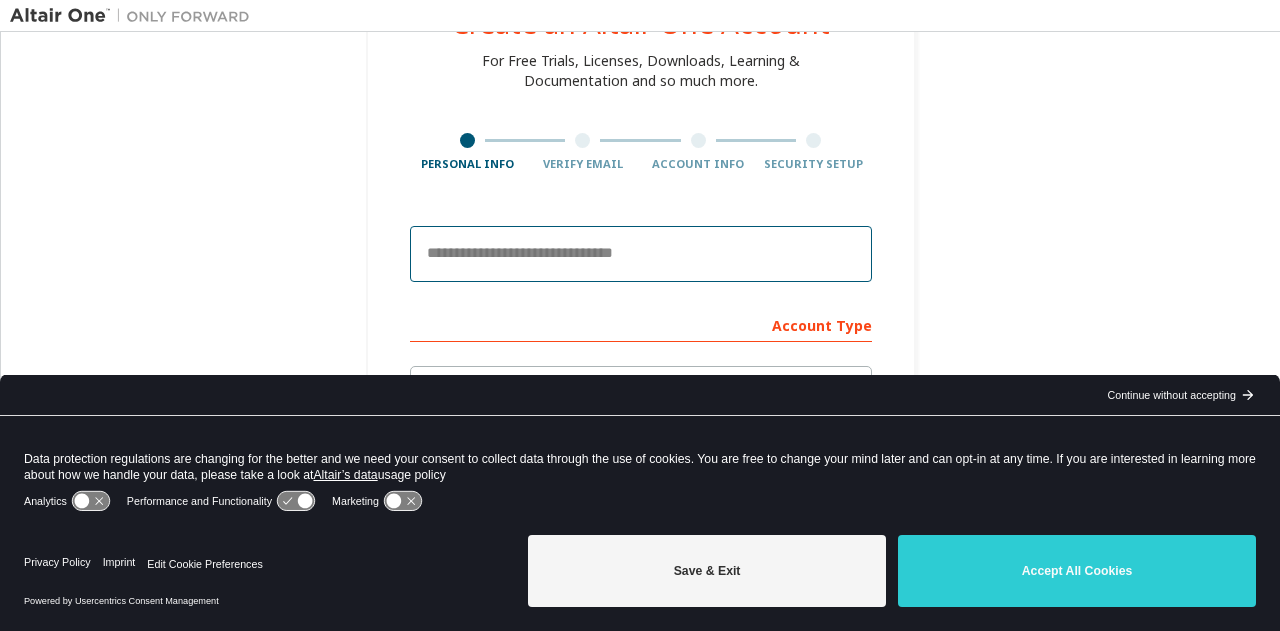 click at bounding box center [641, 254] 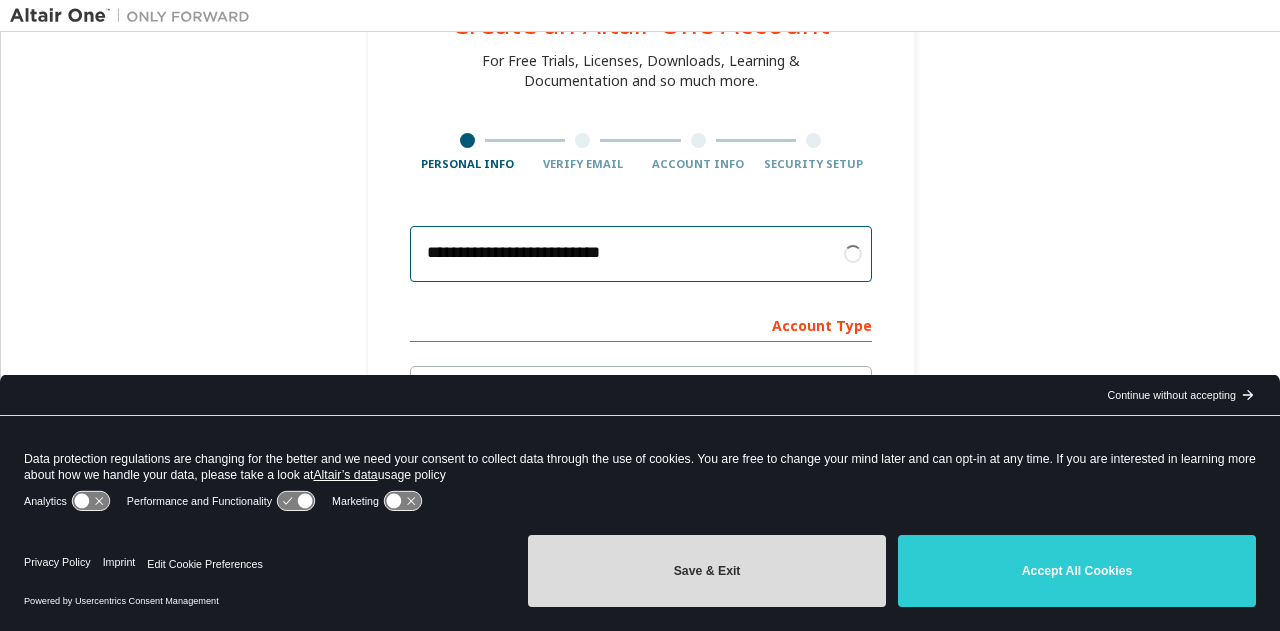 type on "**********" 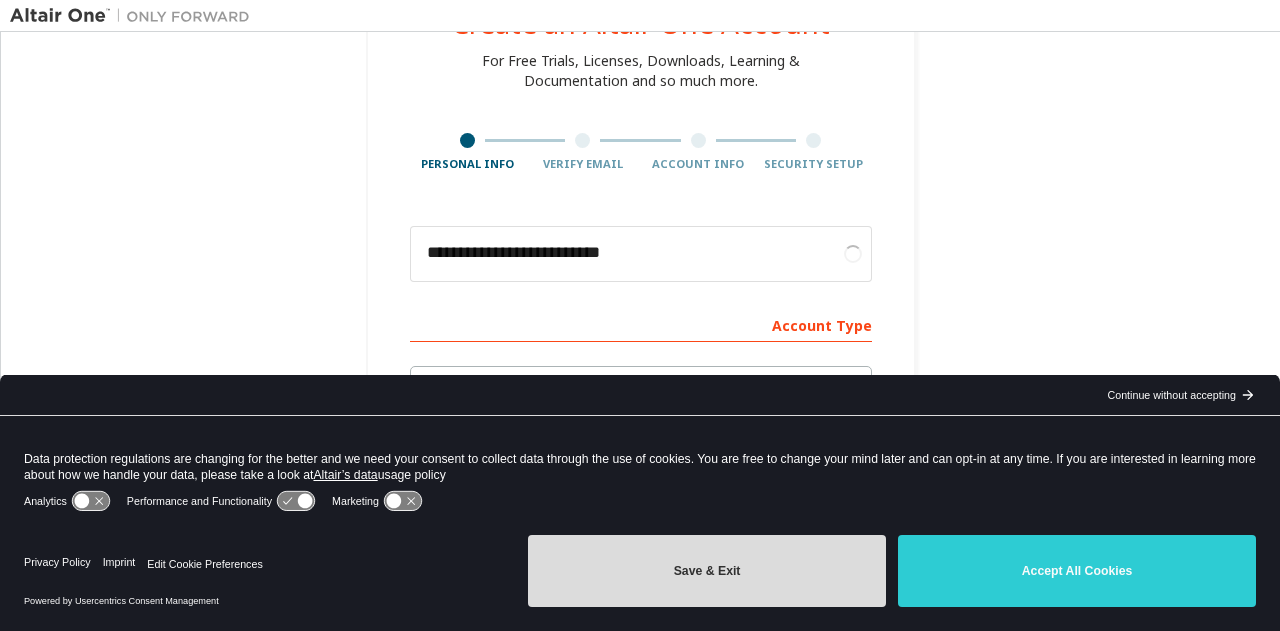 click on "Save & Exit" at bounding box center (707, 571) 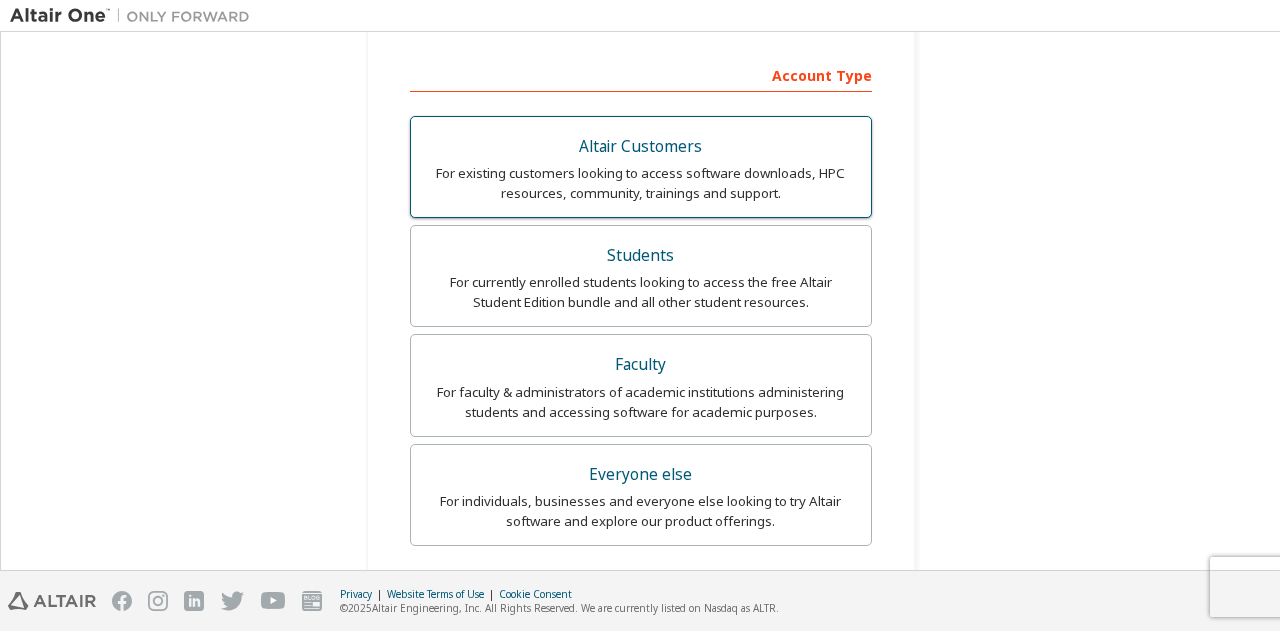 scroll, scrollTop: 351, scrollLeft: 0, axis: vertical 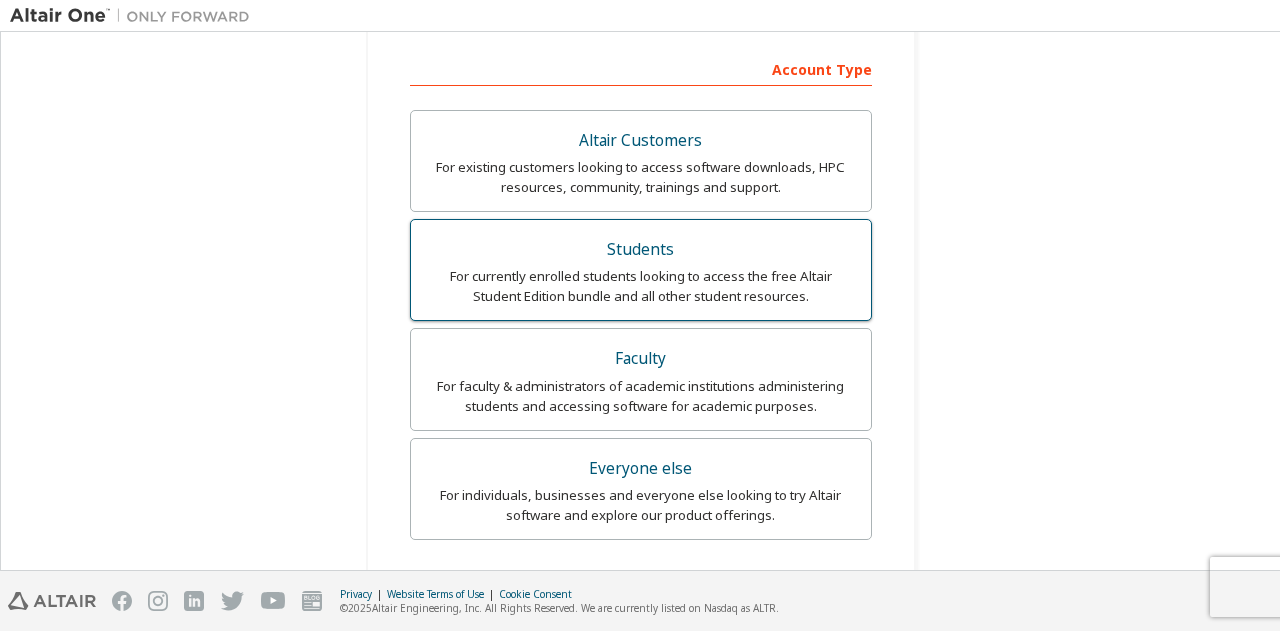 click on "For currently enrolled students looking to access the free Altair Student Edition bundle and all other student resources." at bounding box center [641, 286] 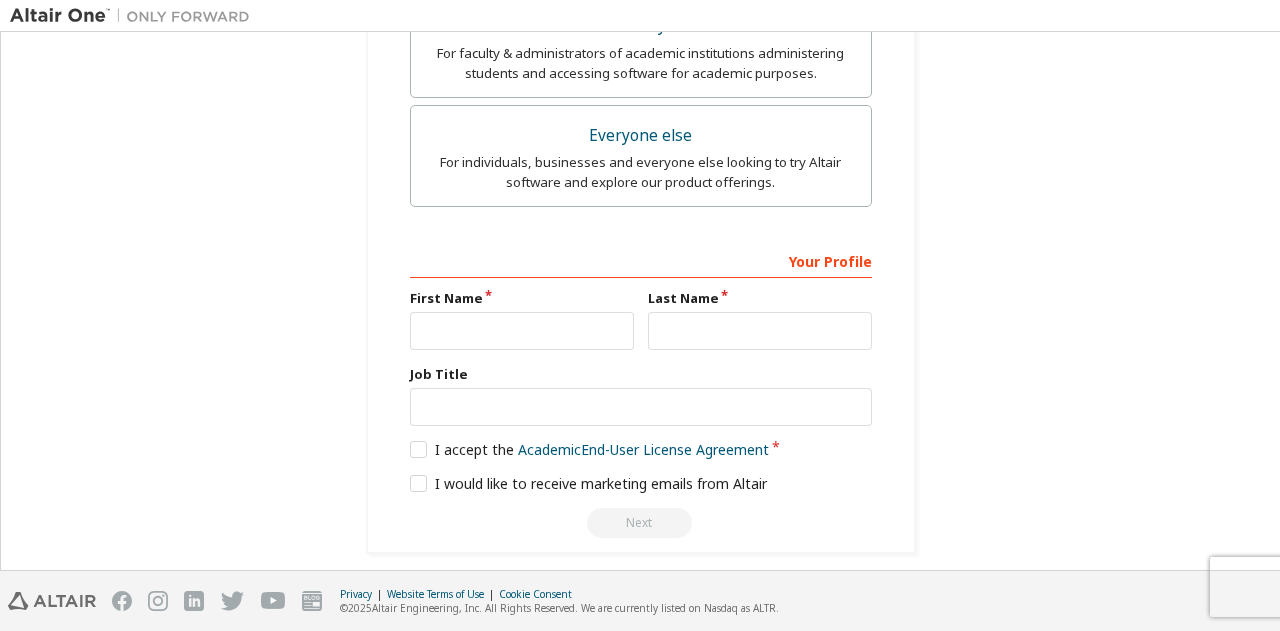 scroll, scrollTop: 690, scrollLeft: 0, axis: vertical 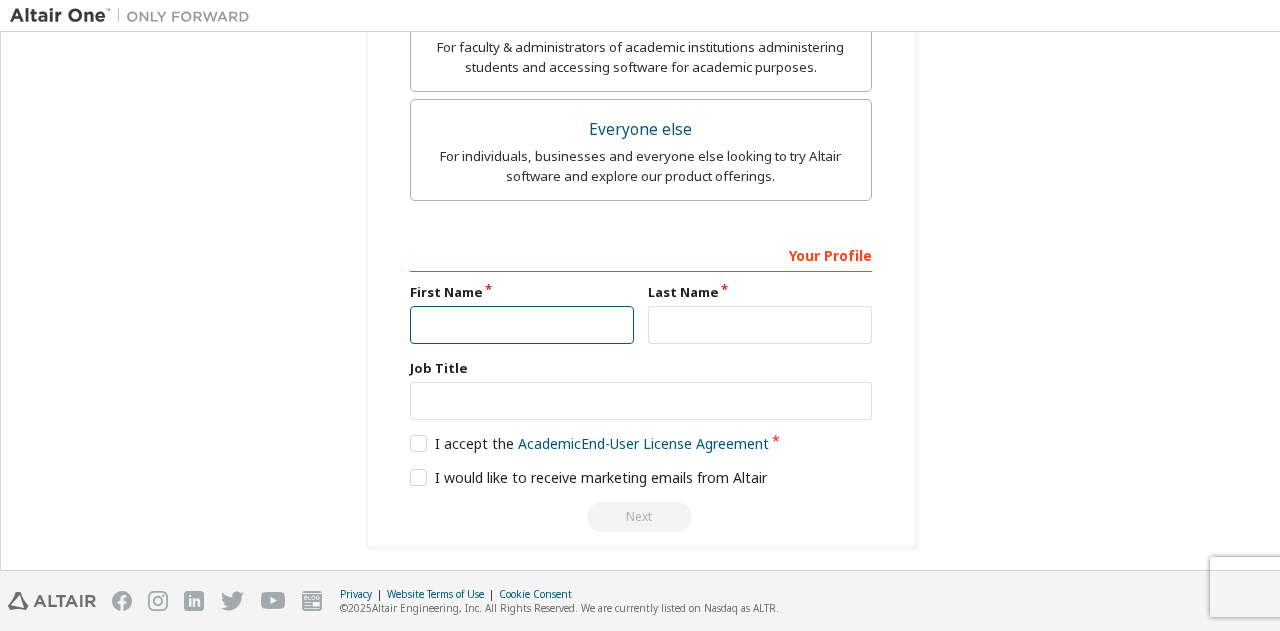 click at bounding box center (522, 325) 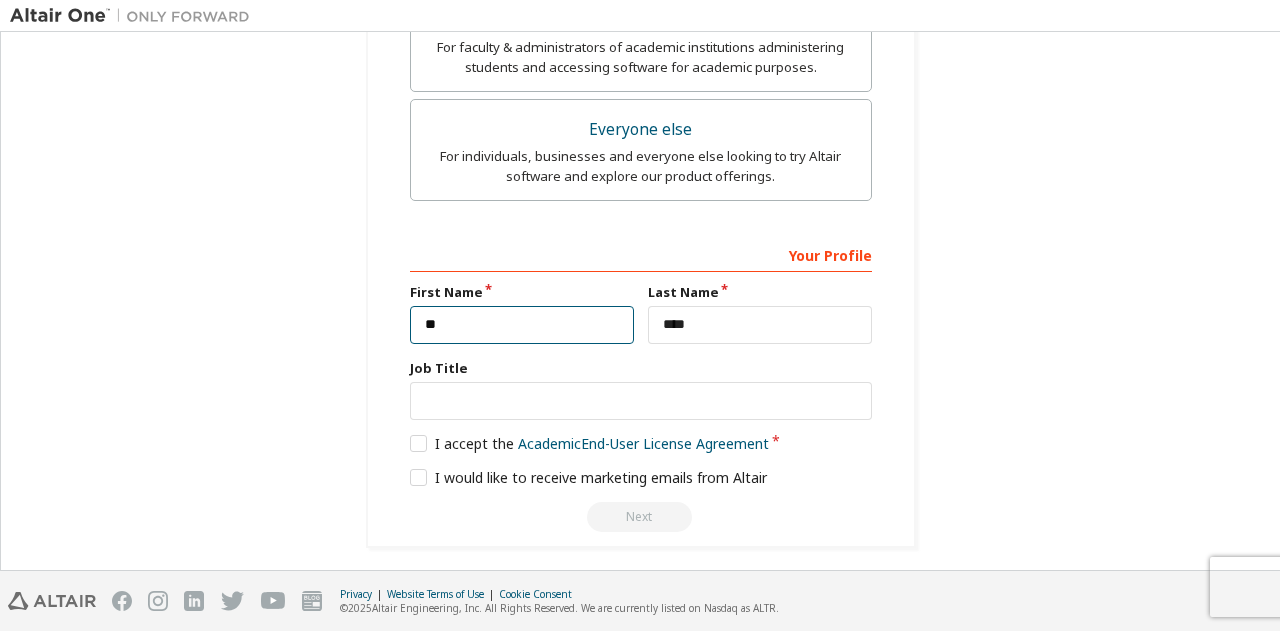 type on "*" 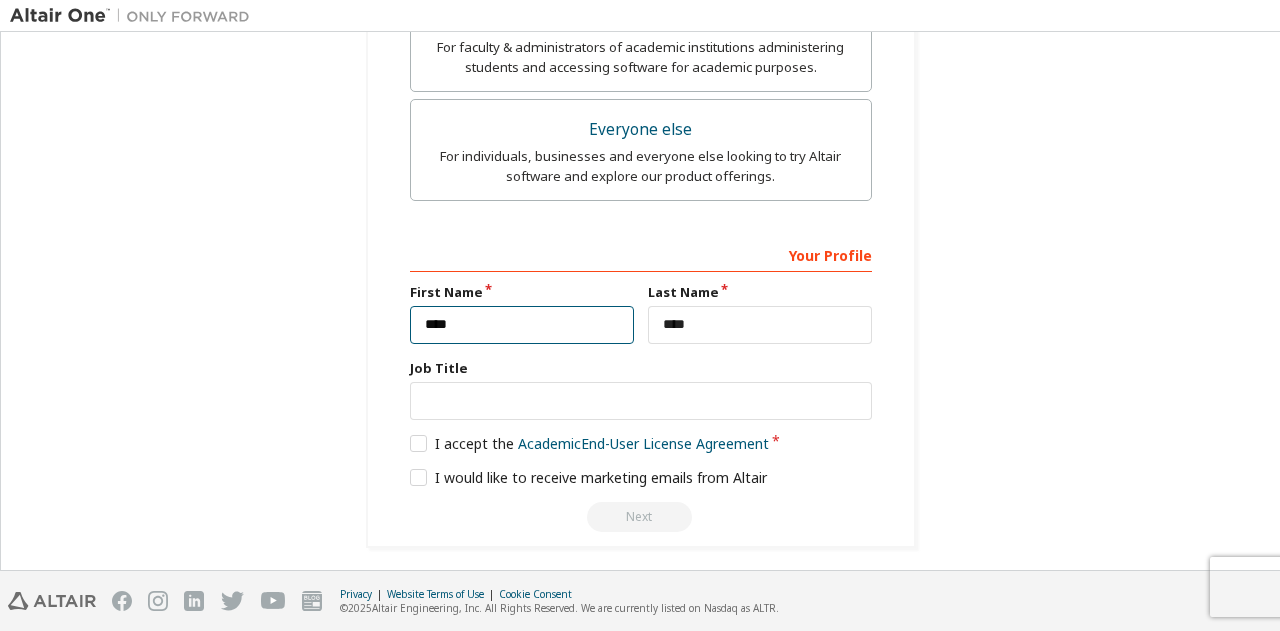 type on "****" 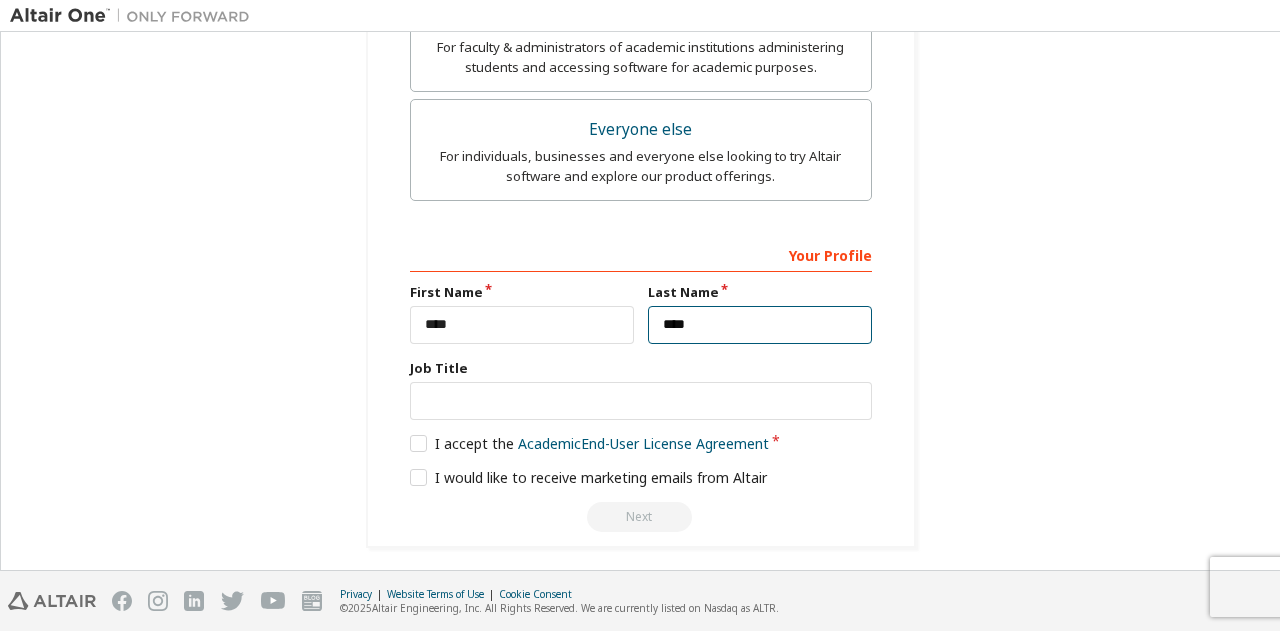 click on "****" at bounding box center (760, 325) 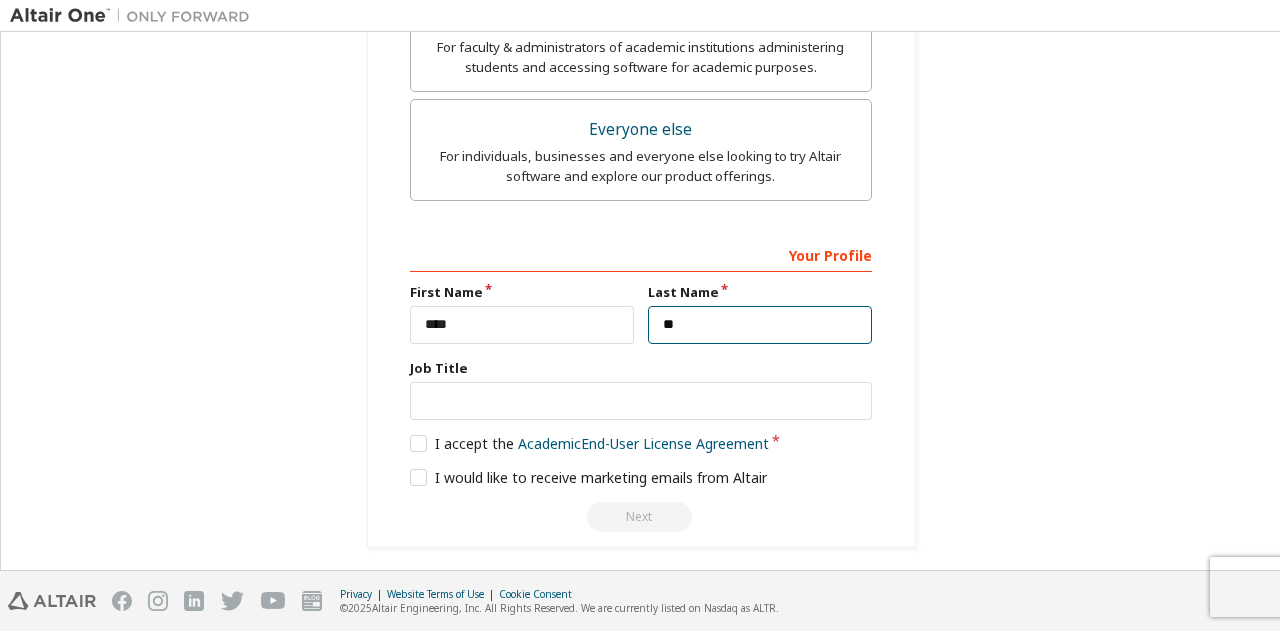 type on "*" 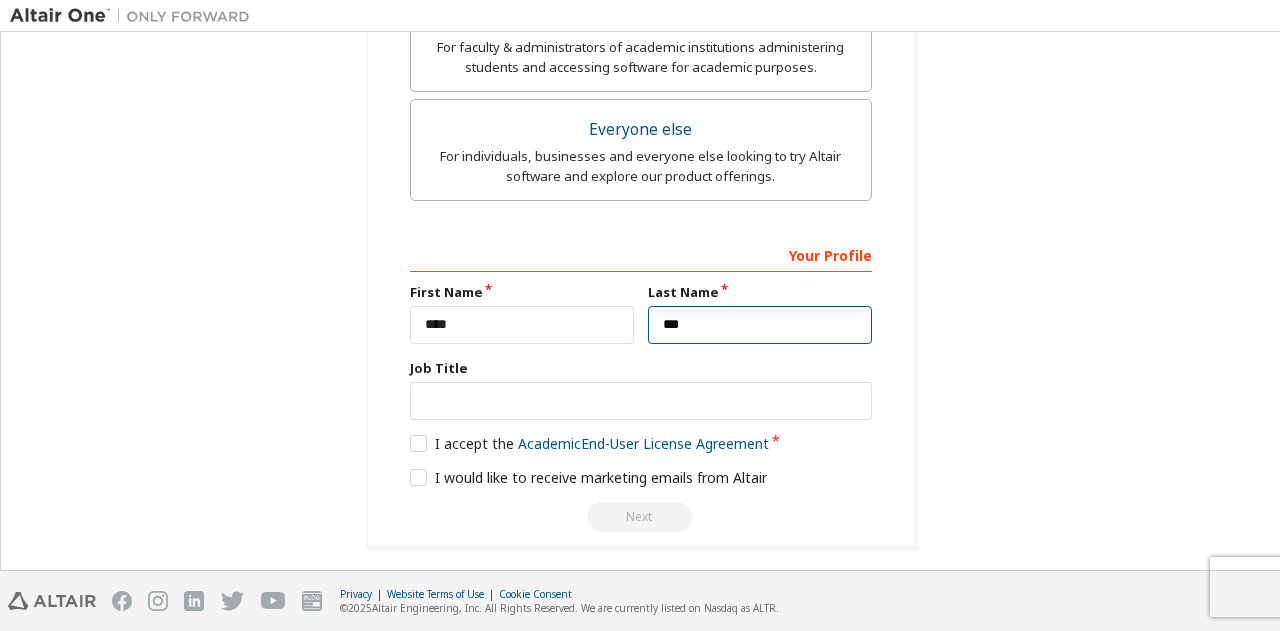 type on "***" 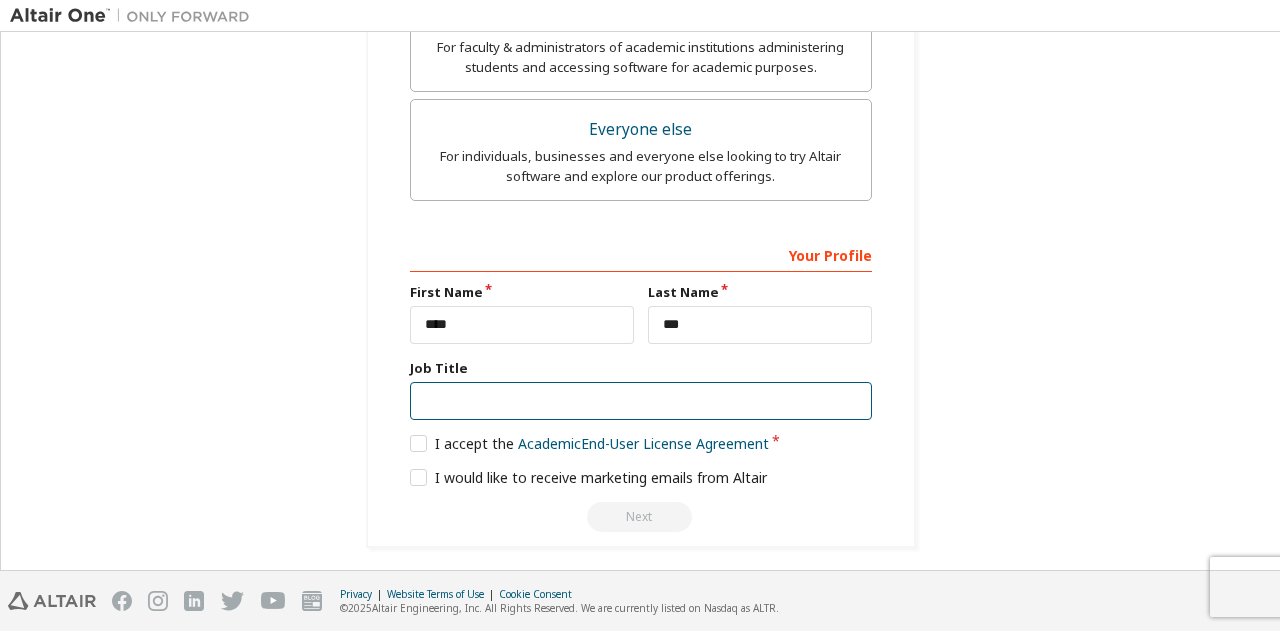 click at bounding box center [641, 401] 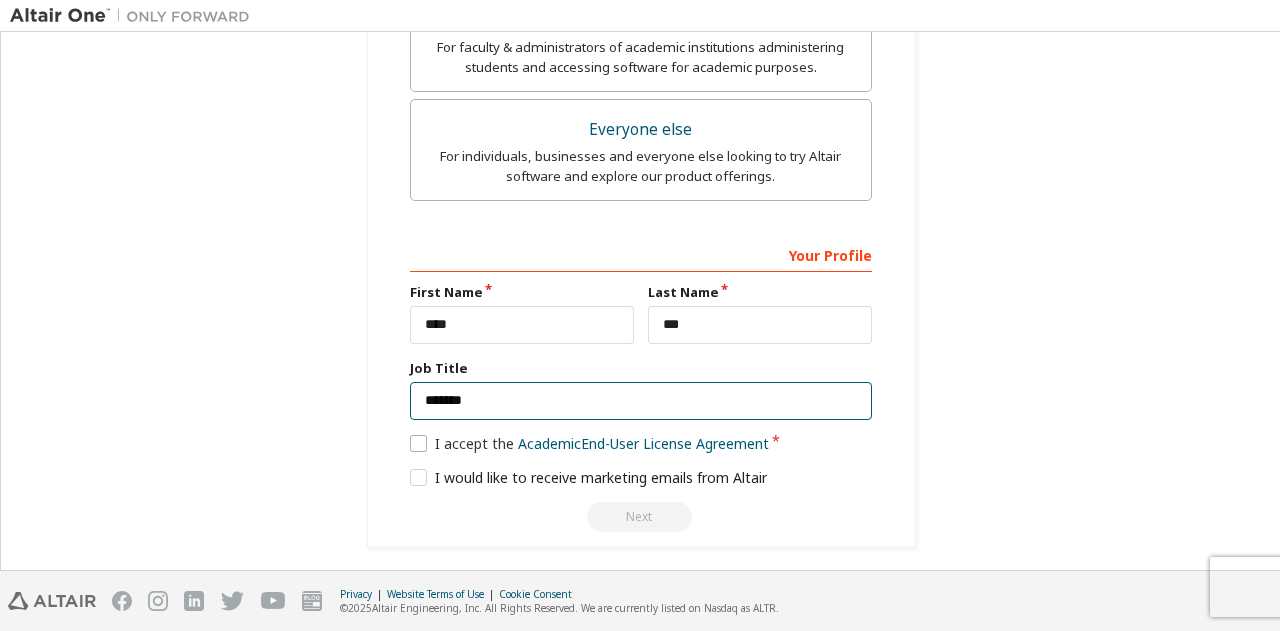 type on "*******" 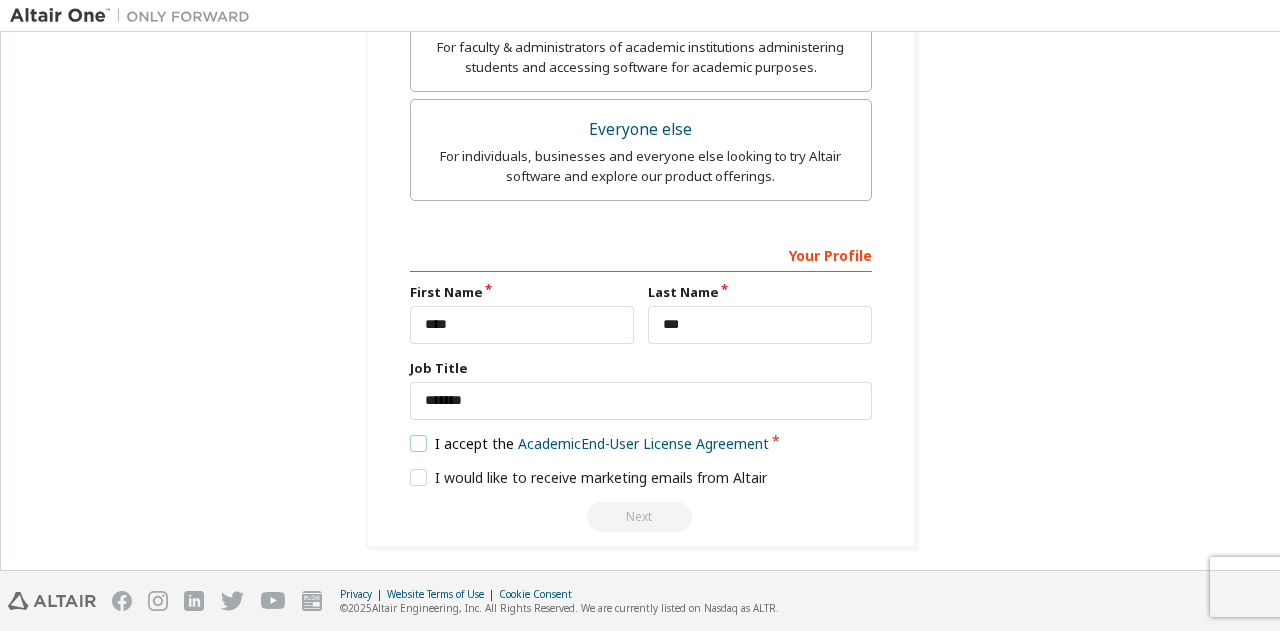 click on "I accept the   Academic   End-User License Agreement" at bounding box center (590, 443) 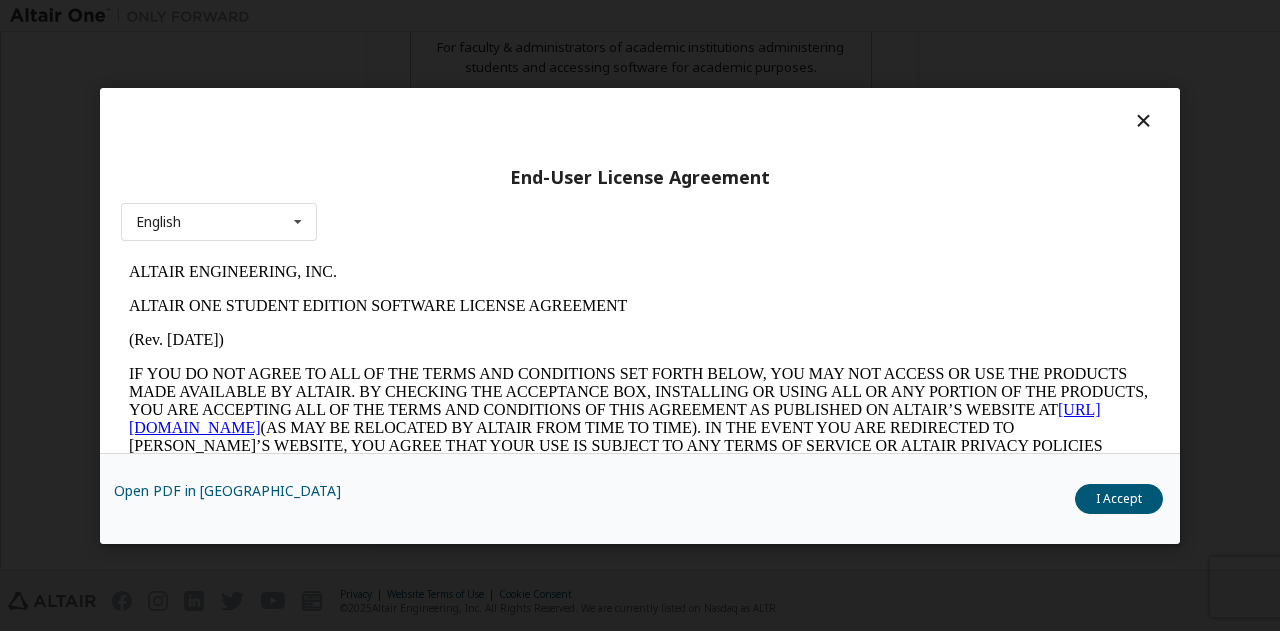 scroll, scrollTop: 0, scrollLeft: 0, axis: both 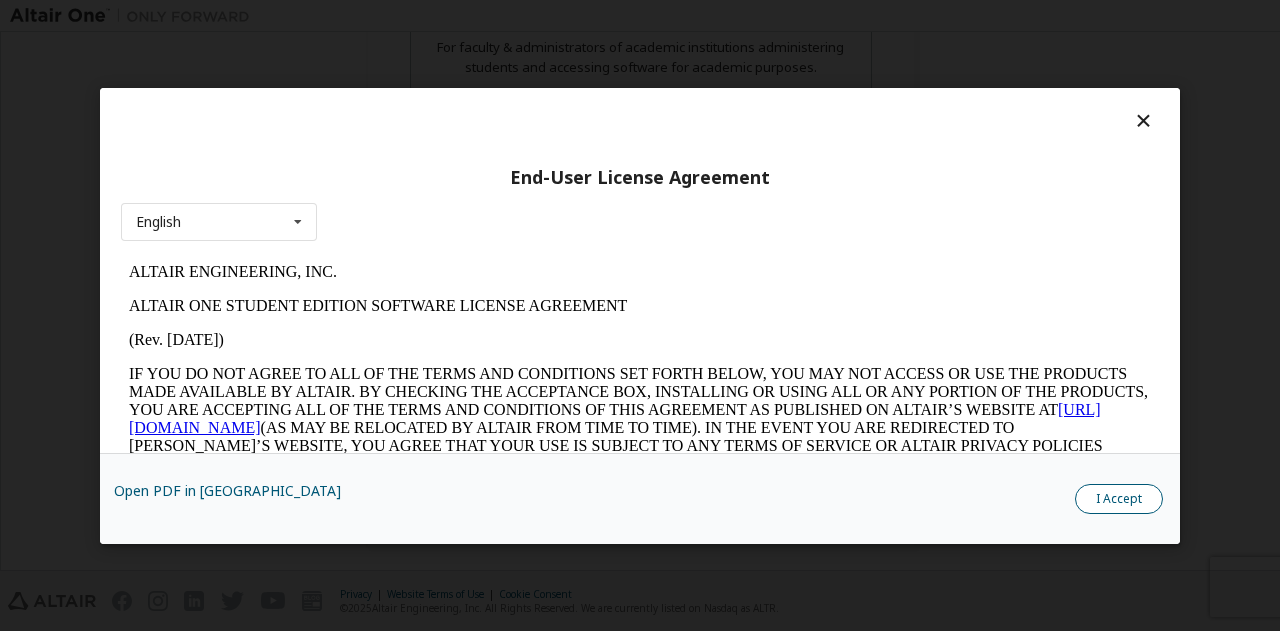 click on "I Accept" at bounding box center [1119, 498] 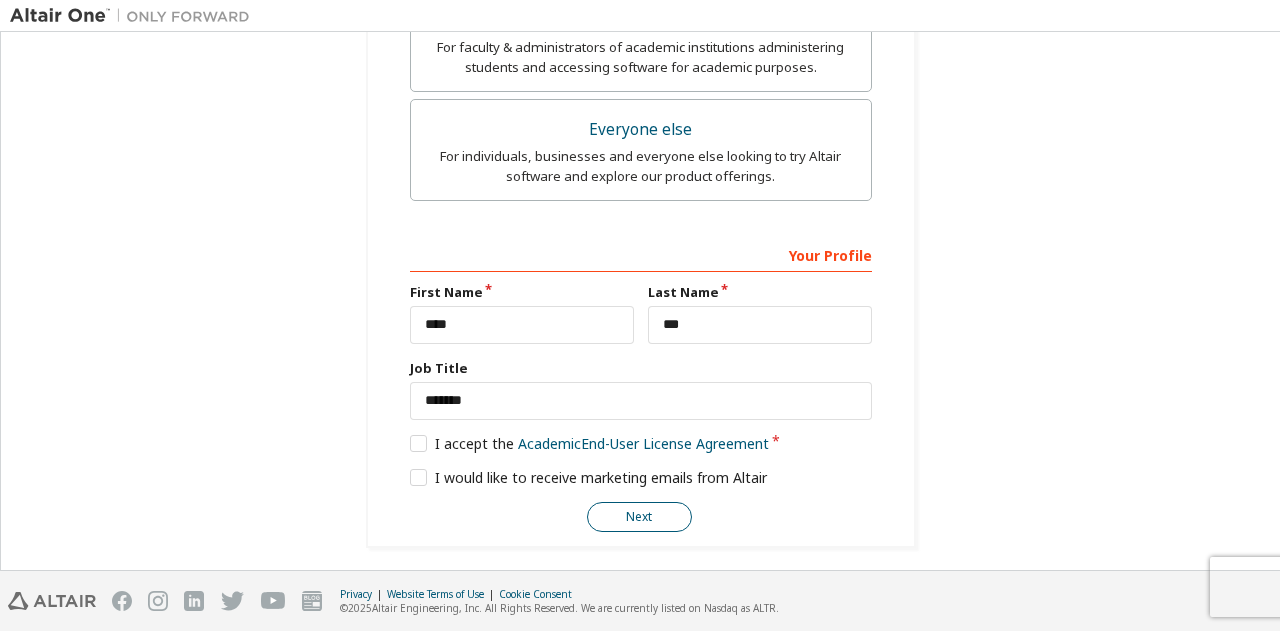 click on "Next" at bounding box center (639, 517) 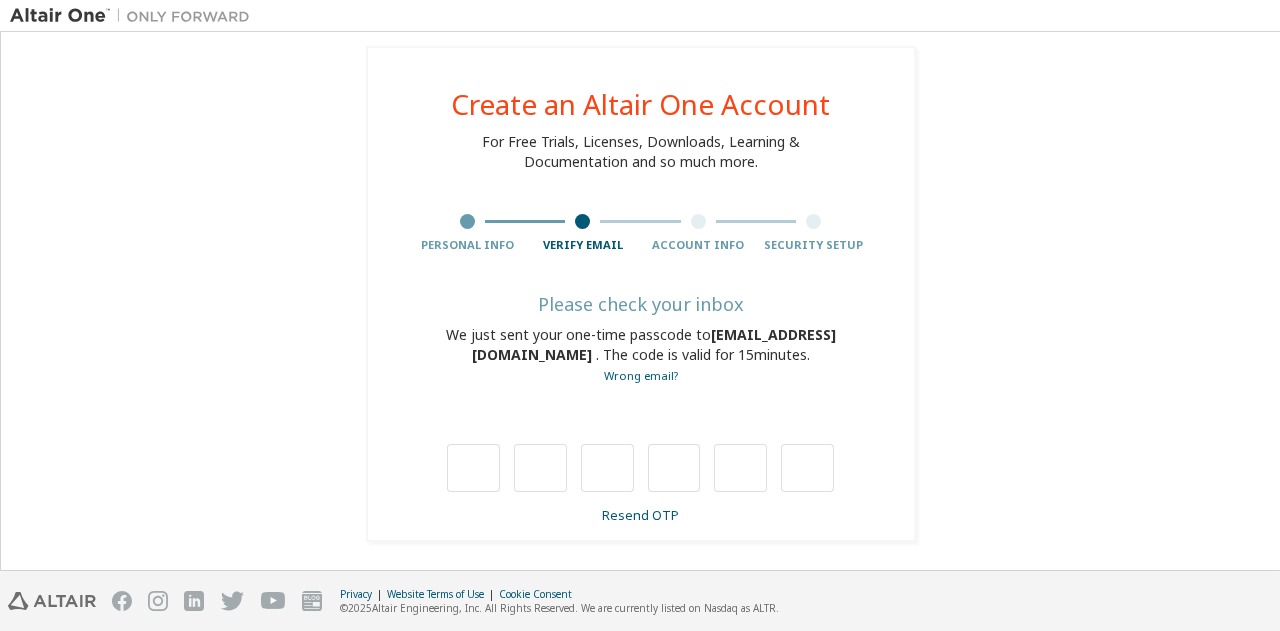 scroll, scrollTop: 12, scrollLeft: 0, axis: vertical 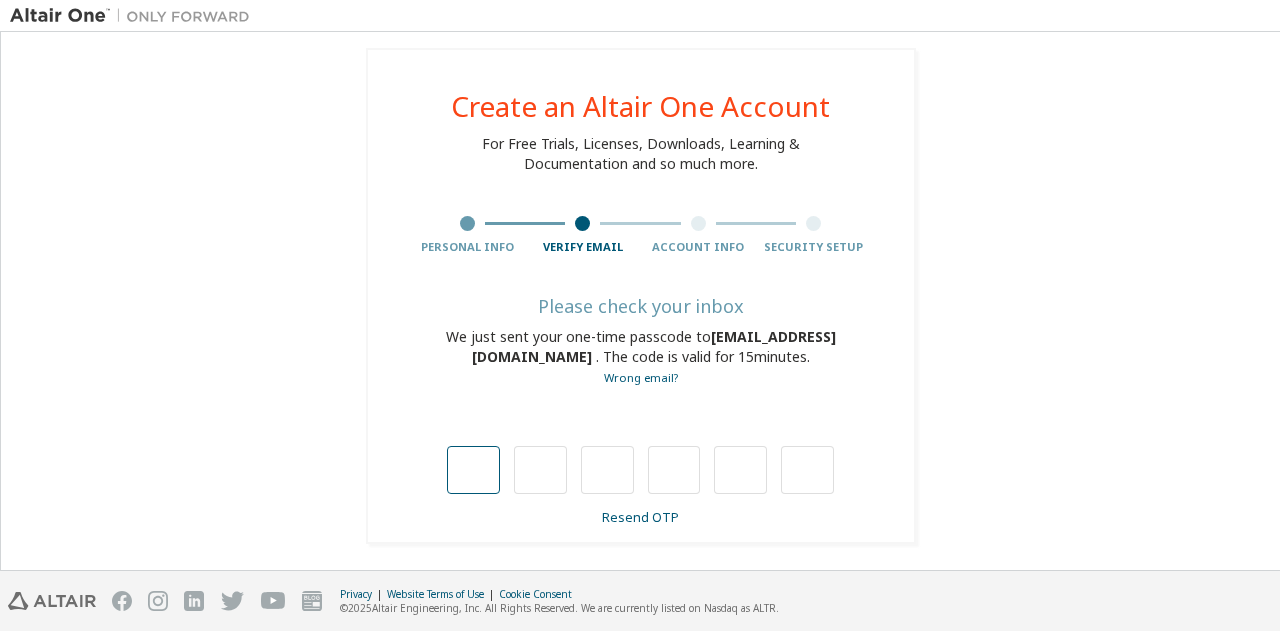 type on "*" 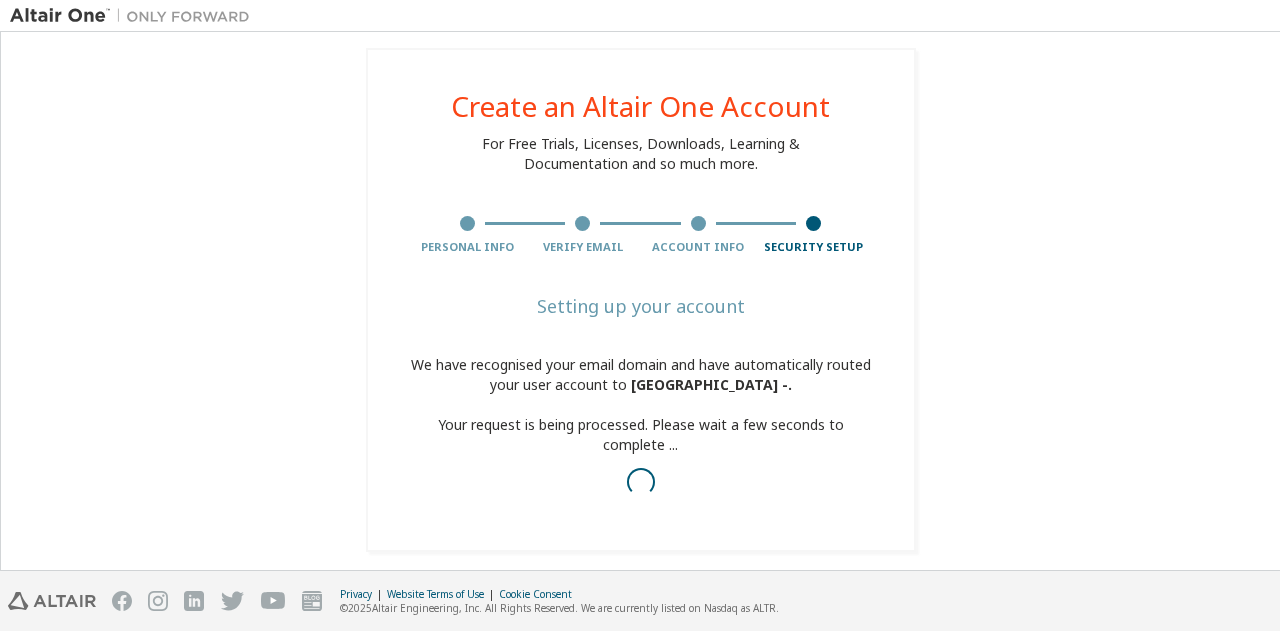 scroll, scrollTop: 22, scrollLeft: 0, axis: vertical 